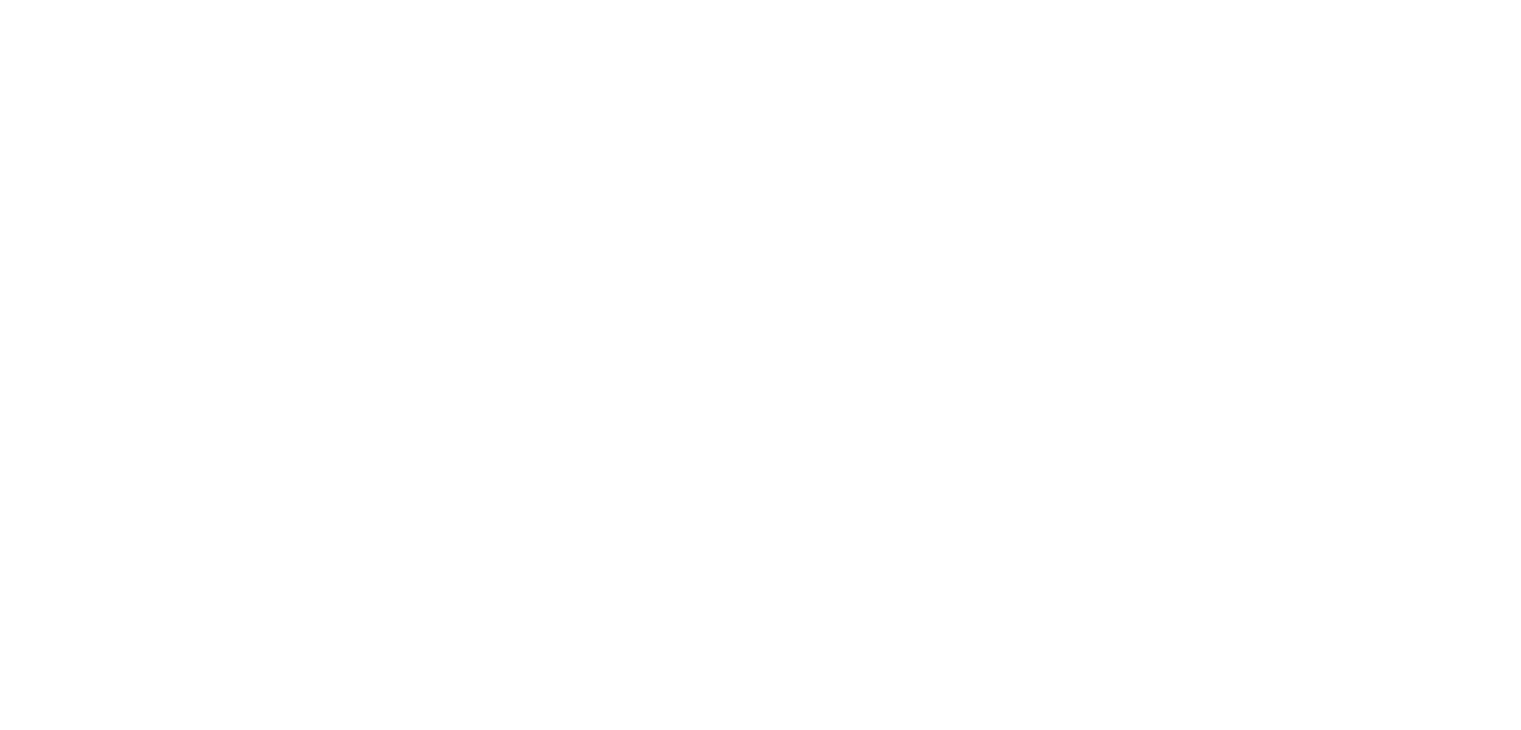 scroll, scrollTop: 0, scrollLeft: 0, axis: both 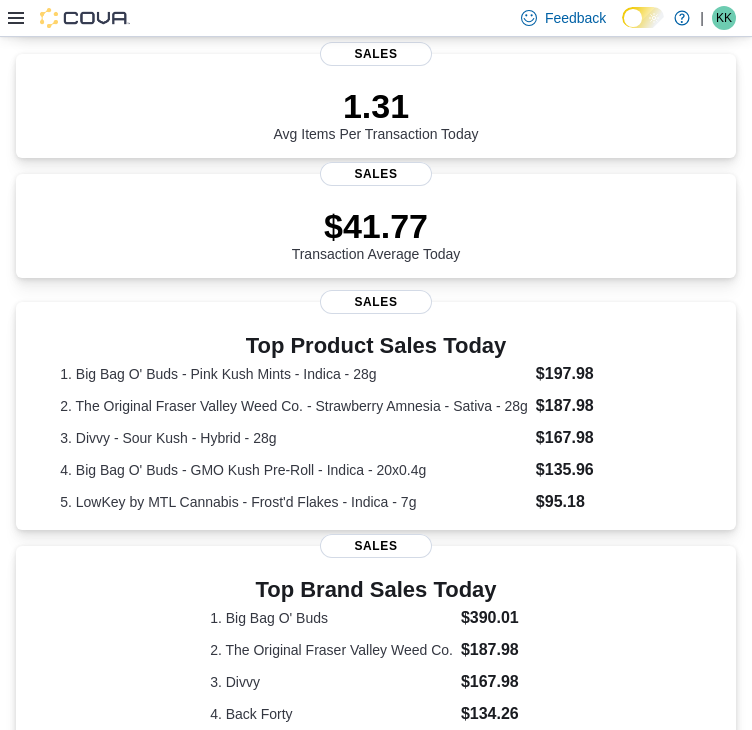 click on "0 units / 0 g Expired or Expiring in Next 30 Days Inventory 61 Total # Invoices Today Sales $2548.00 Total Sales Today Sales 1.31 Avg Items Per Transaction Today Sales $41.77 Transaction Average Today Sales Top Product Sales Today 1. Big Bag O' Buds - Pink Kush Mints - Indica - 28g $197.98 2. The Original Fraser Valley Weed Co. - Strawberry Amnesia - Sativa - 28g $187.98 3. Divvy - Sour Kush - Hybrid - 28g $167.98 4. Big Bag O' Buds - GMO Kush Pre-Roll - Indica - 20x0.4g $135.96 5. LowKey by MTL Cannabis - Frost'd Flakes - Indica - 7g $95.18 Sales Top Brand Sales Today 1. Big Bag O' Buds $390.01 2. The Original Fraser Valley Weed Co. $187.98 3. Divvy $167.98 4. Back Forty $134.26 5. Trippy Sips $112.18 Sales Average Transactions per Hour Sales" at bounding box center [376, 444] 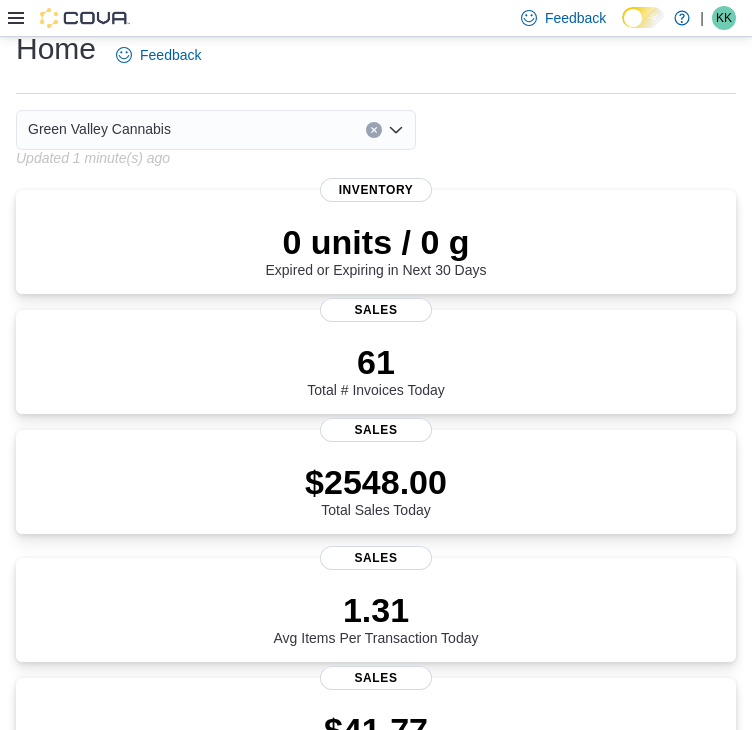 scroll, scrollTop: 0, scrollLeft: 0, axis: both 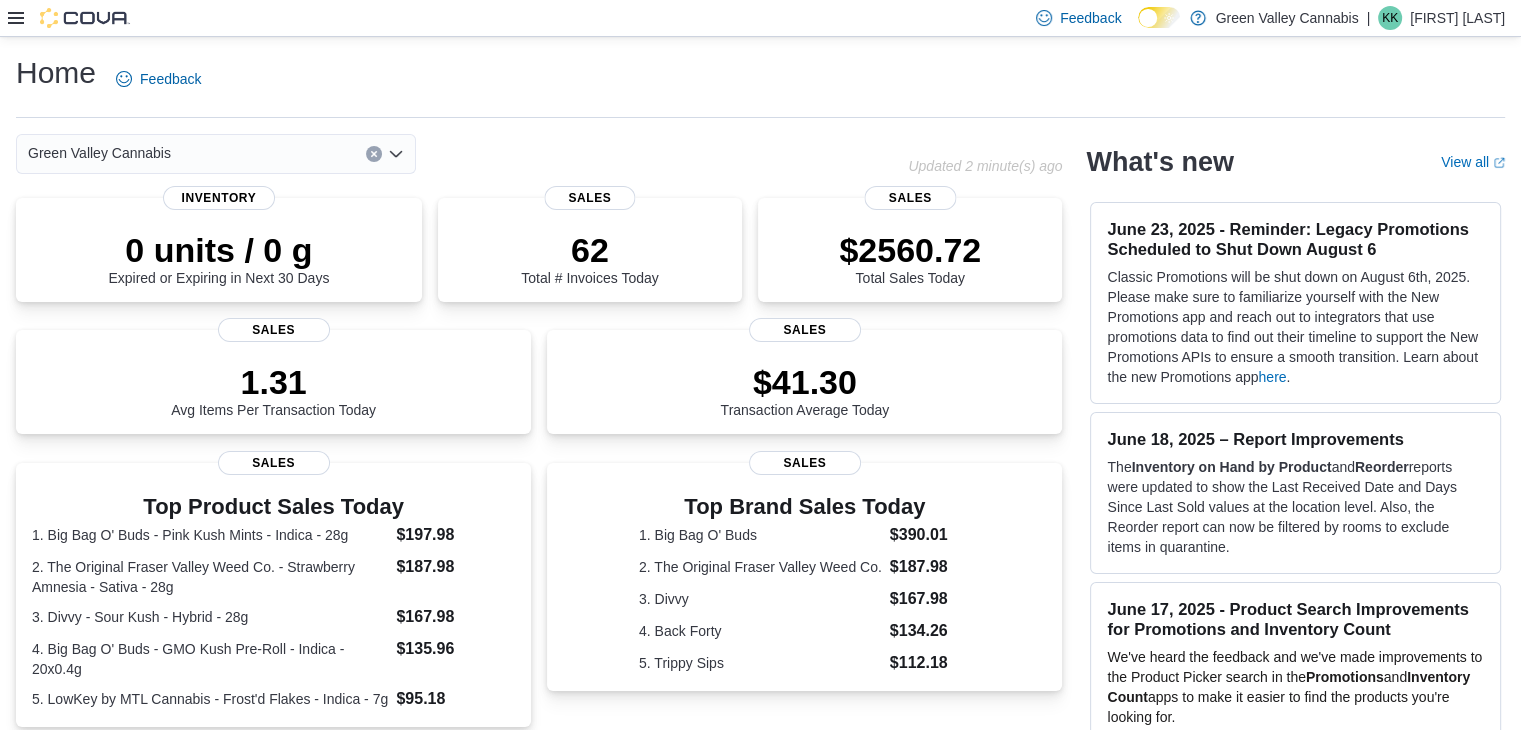 click at bounding box center [16, 18] 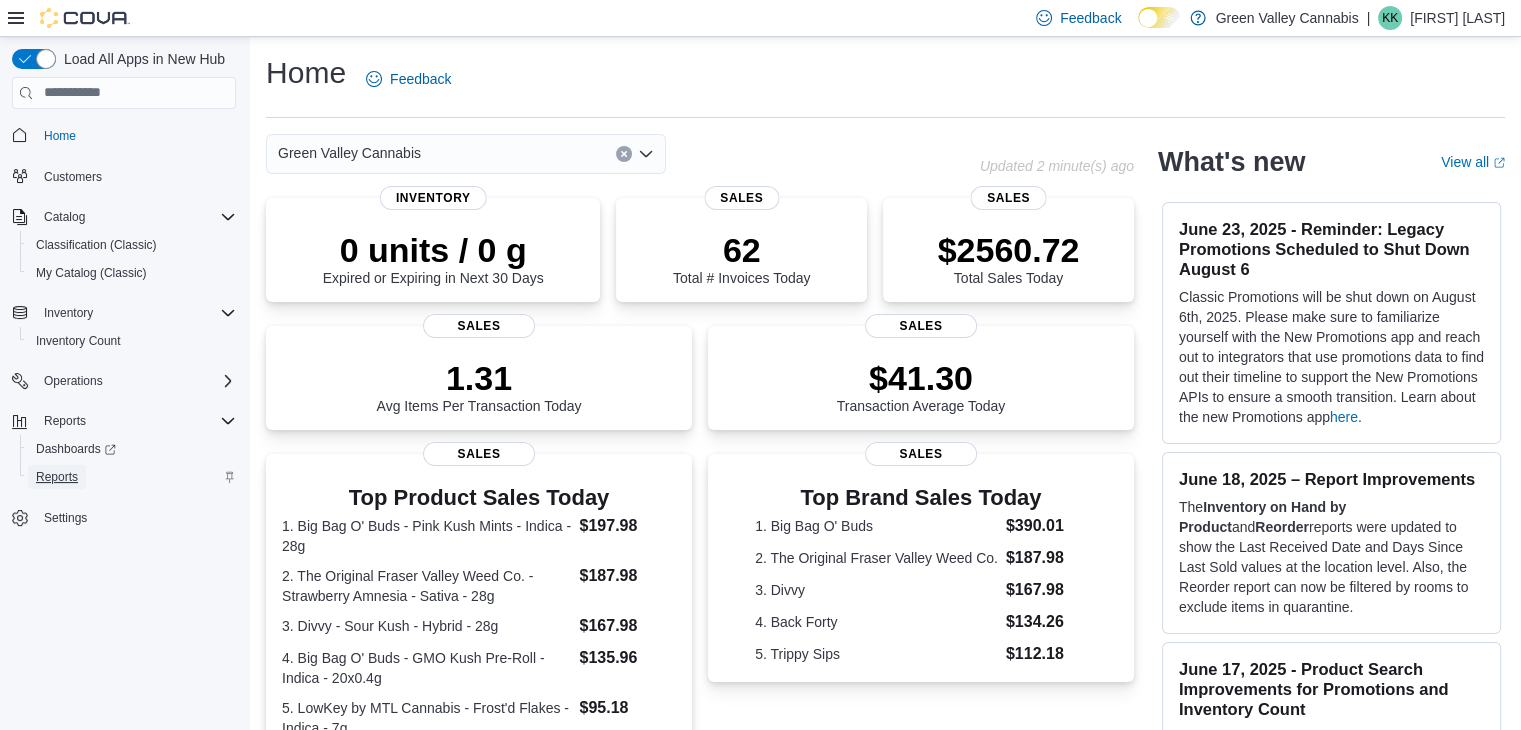 click on "Reports" at bounding box center (57, 477) 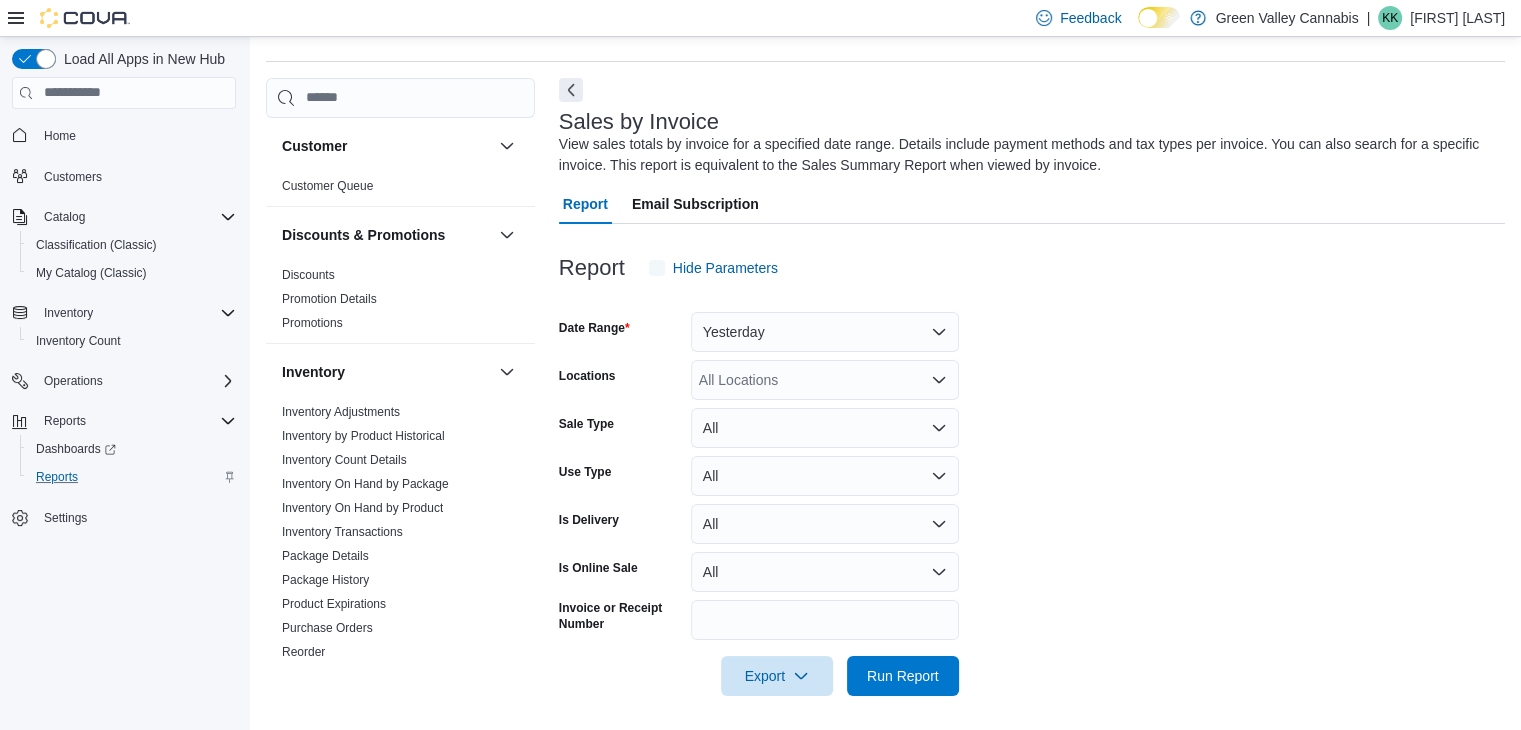 scroll, scrollTop: 61, scrollLeft: 0, axis: vertical 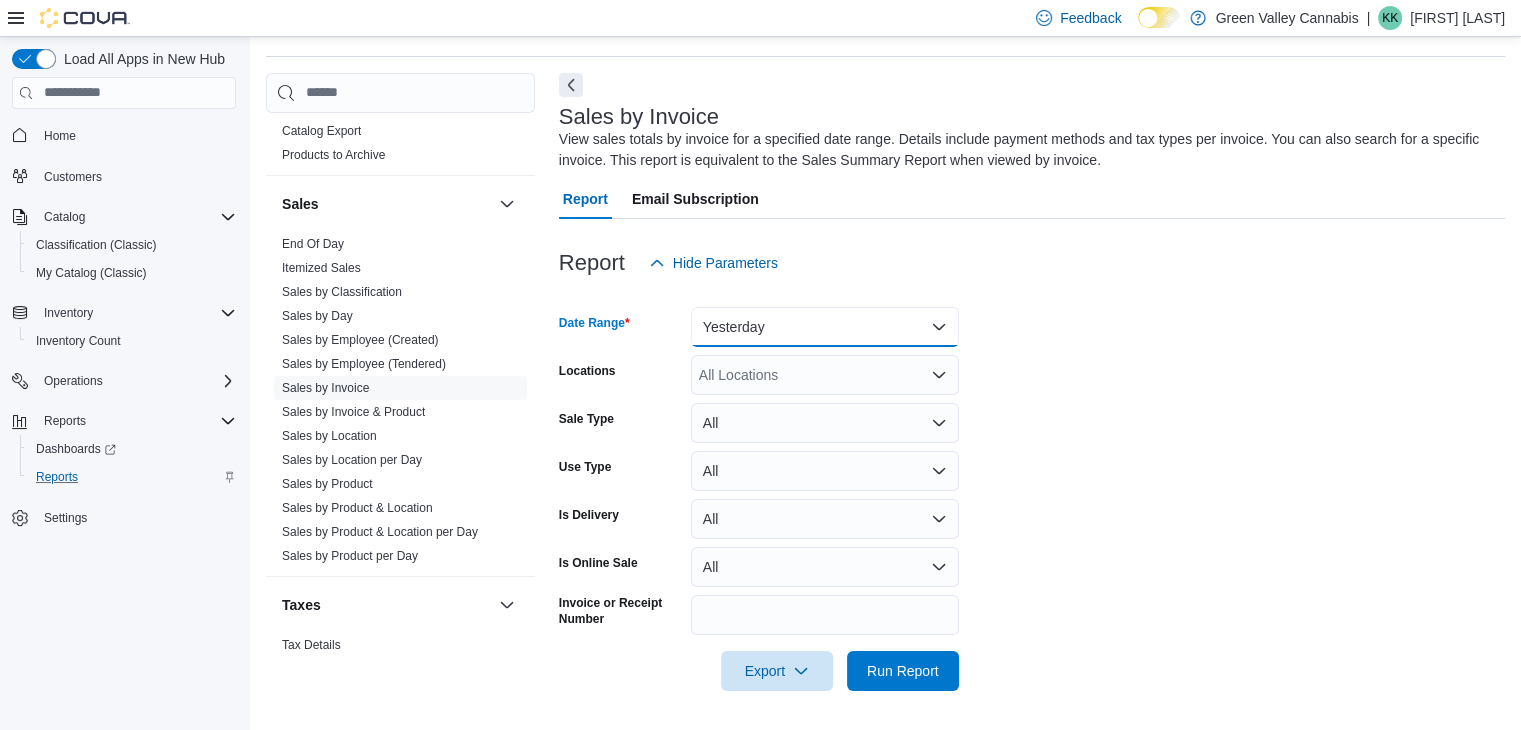 click on "Yesterday" at bounding box center [825, 327] 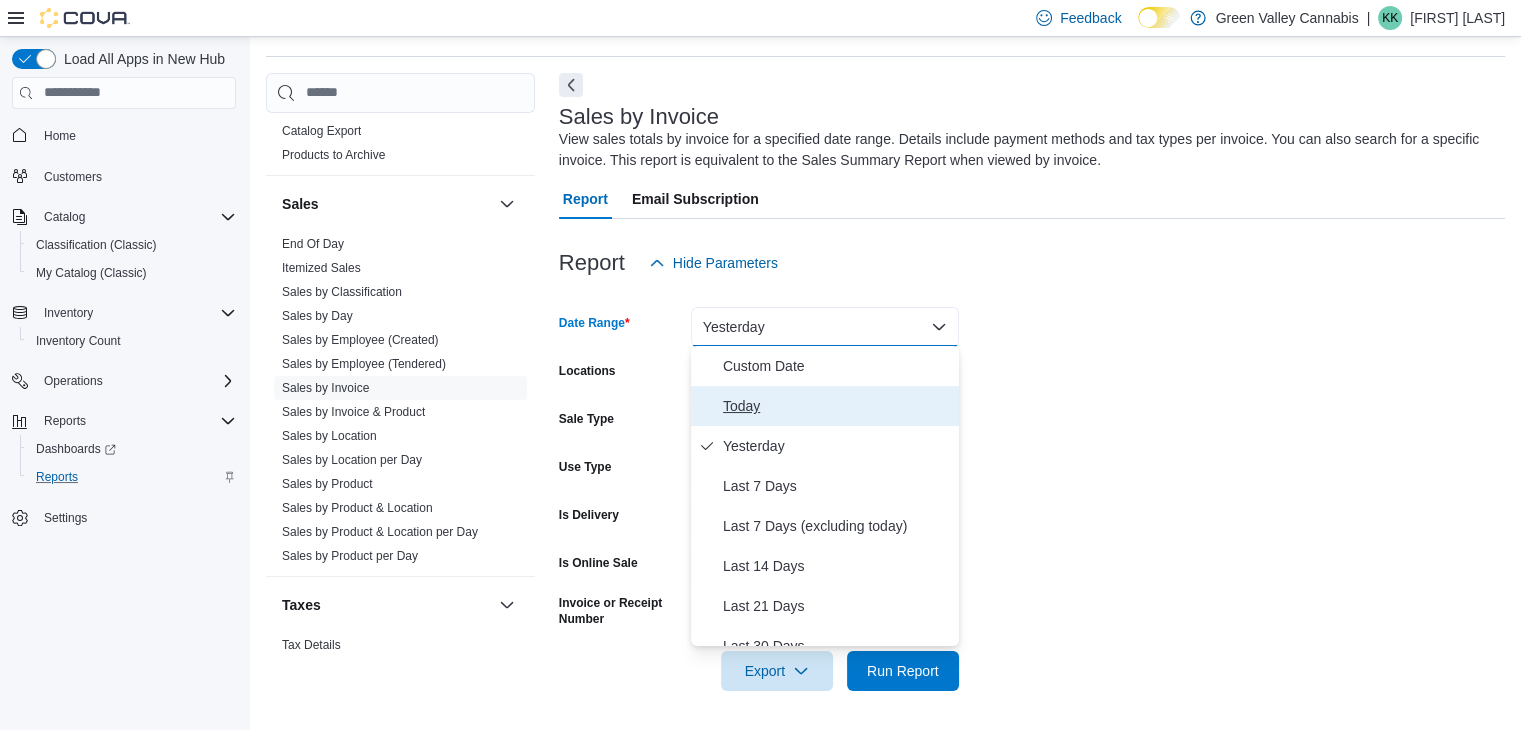 click on "Today" at bounding box center [837, 406] 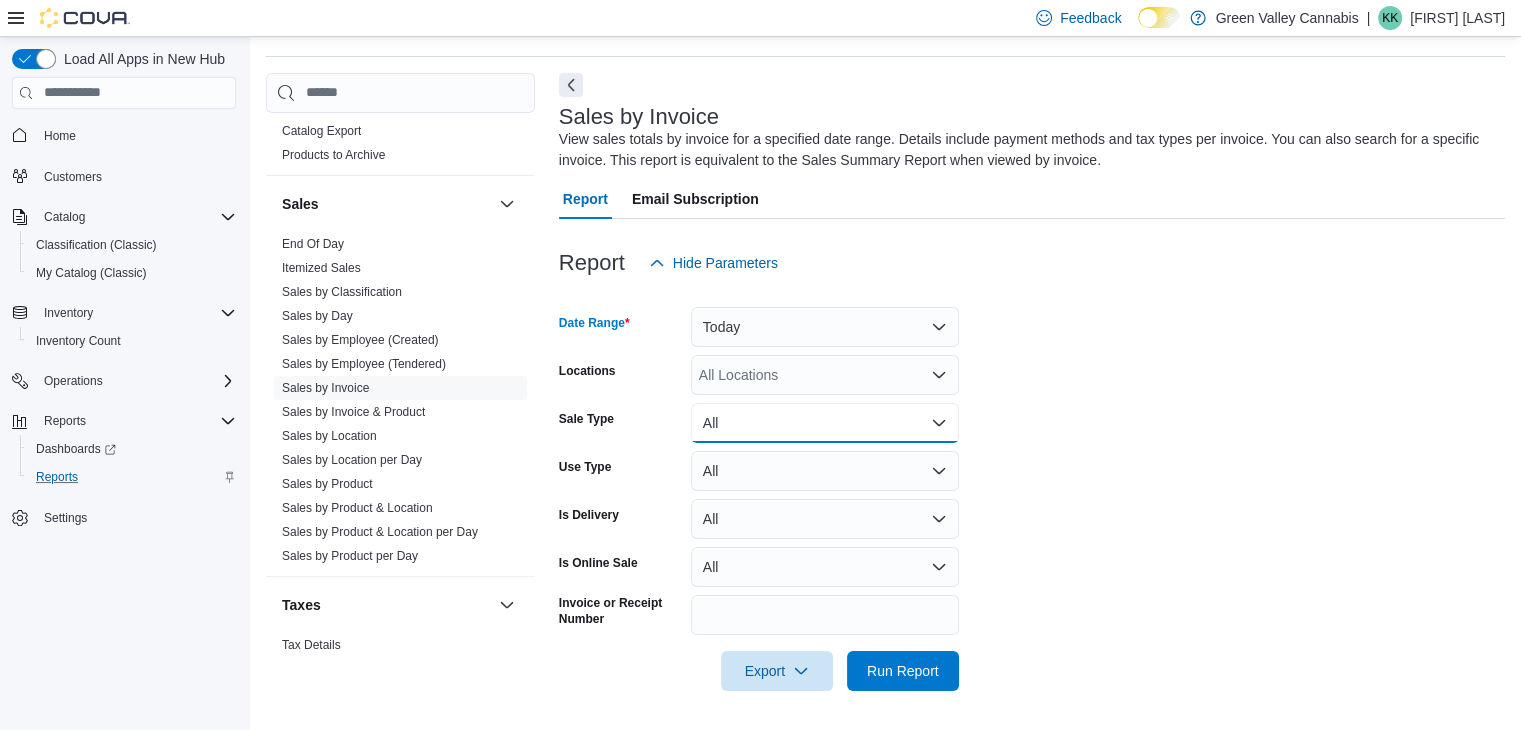 click on "All" at bounding box center [825, 423] 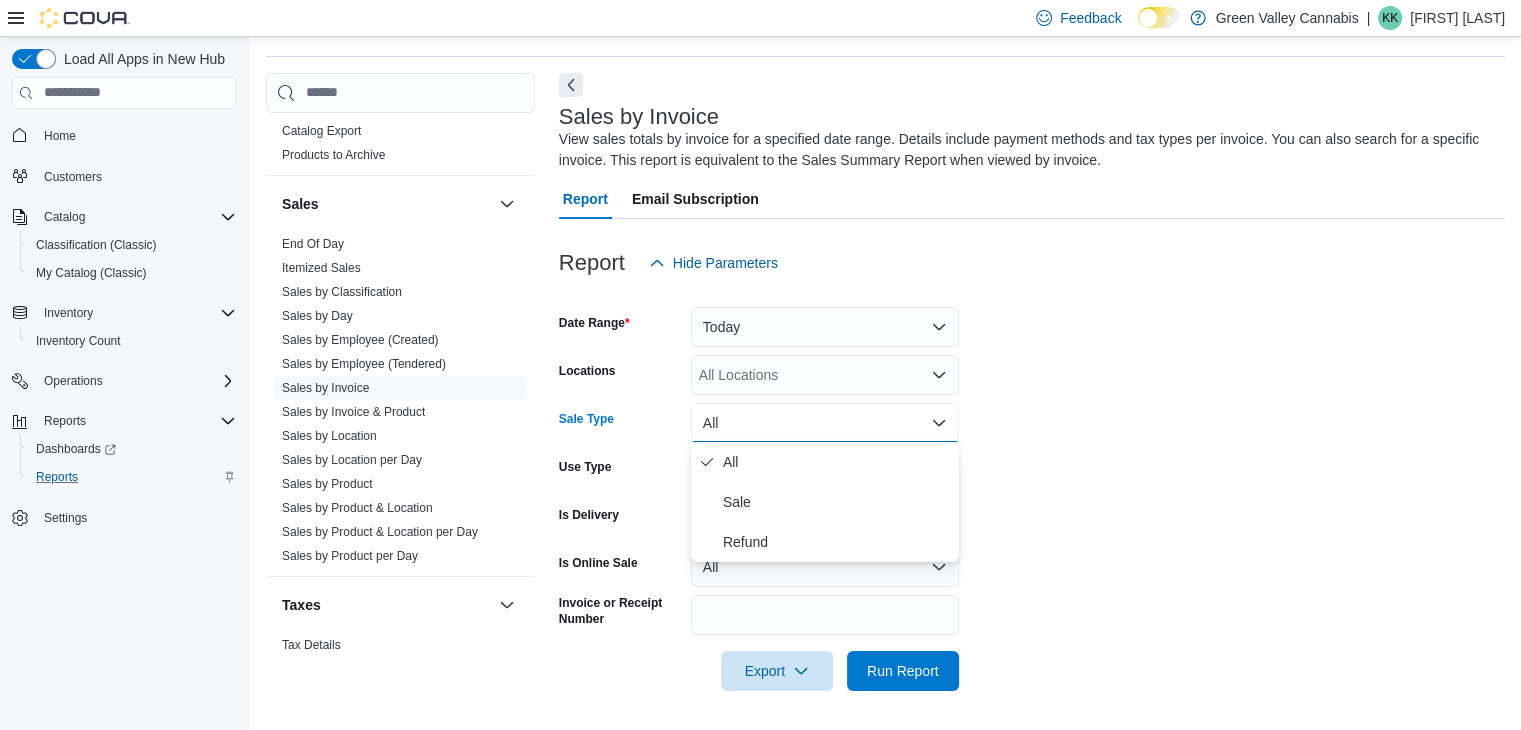 click on "Use Type" at bounding box center [621, 471] 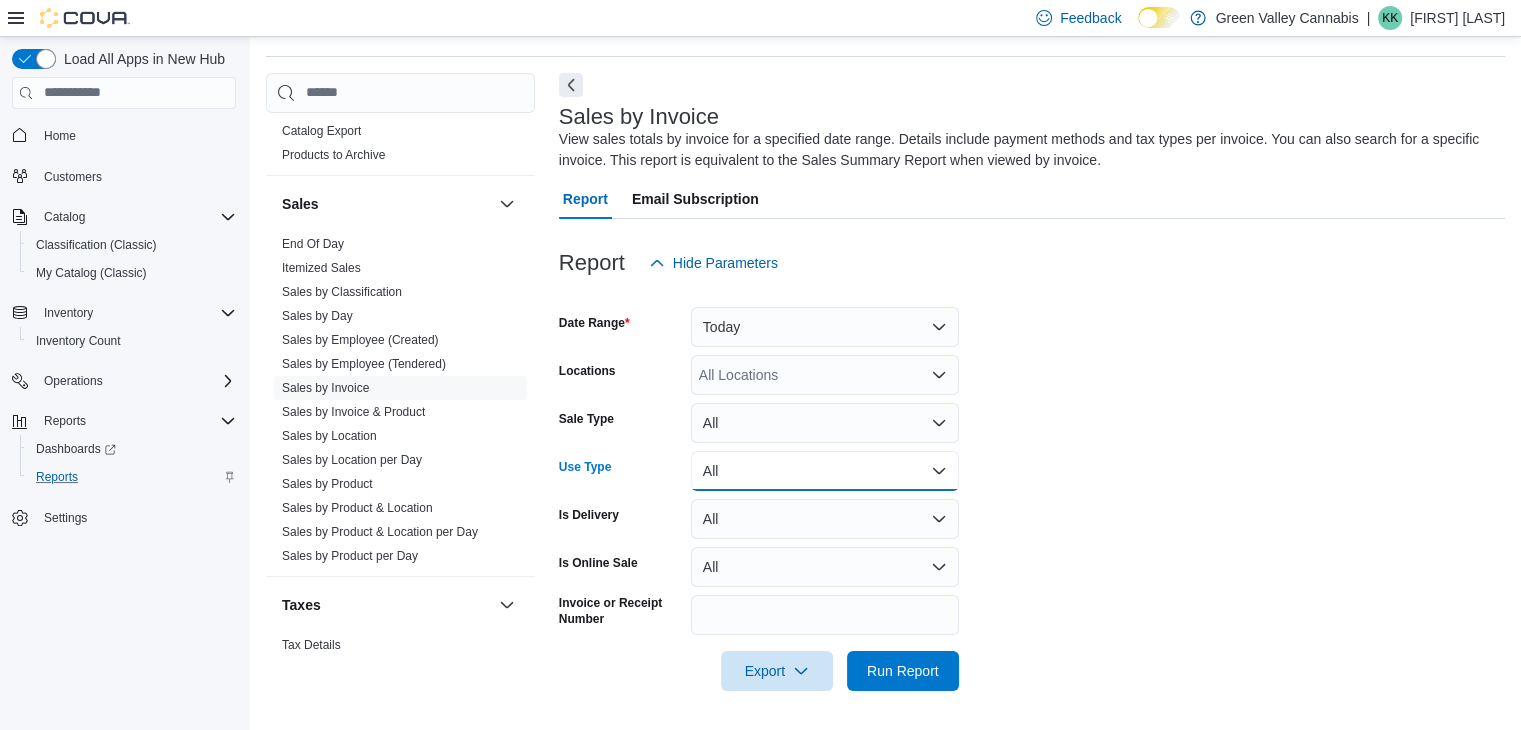 click on "All" at bounding box center (825, 471) 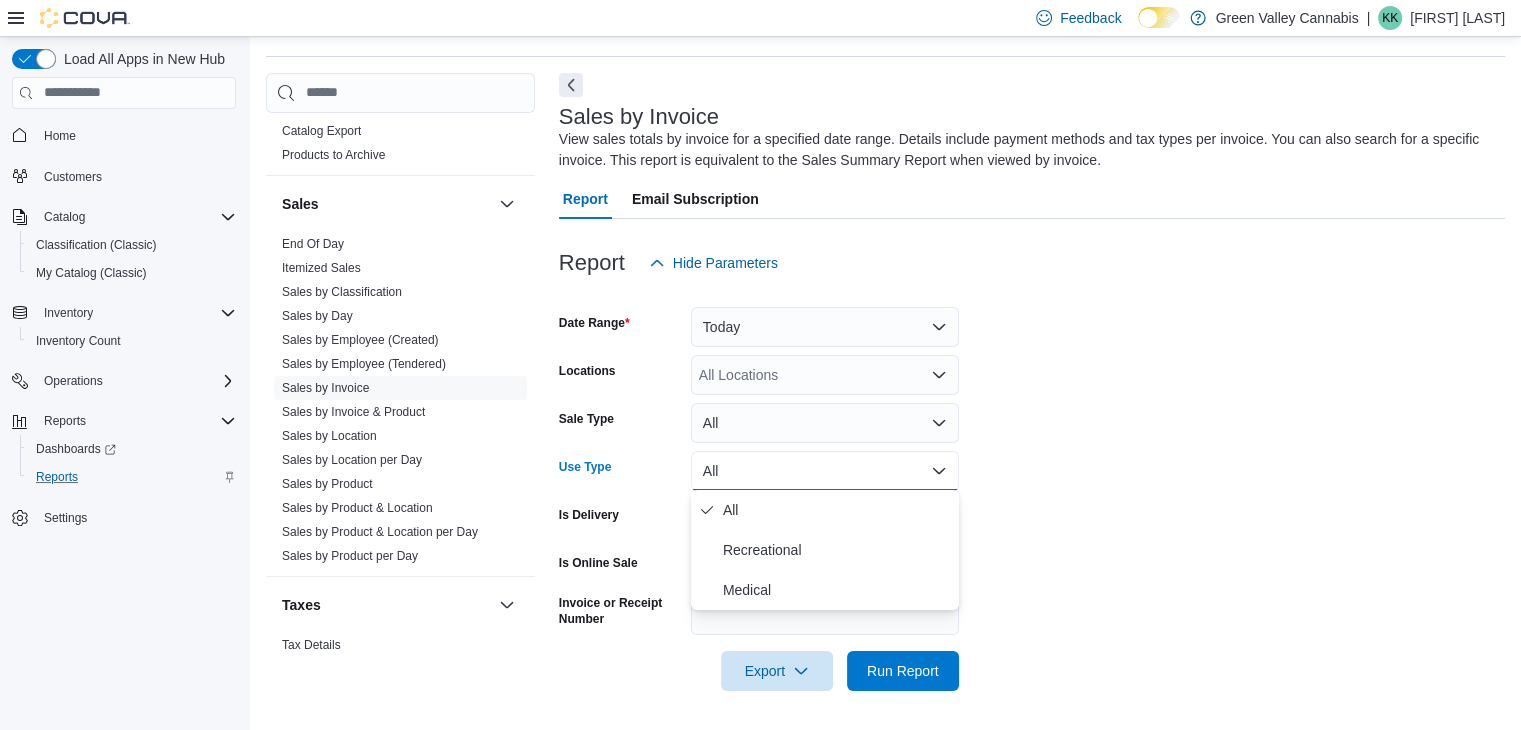 click on "Use Type" at bounding box center [621, 471] 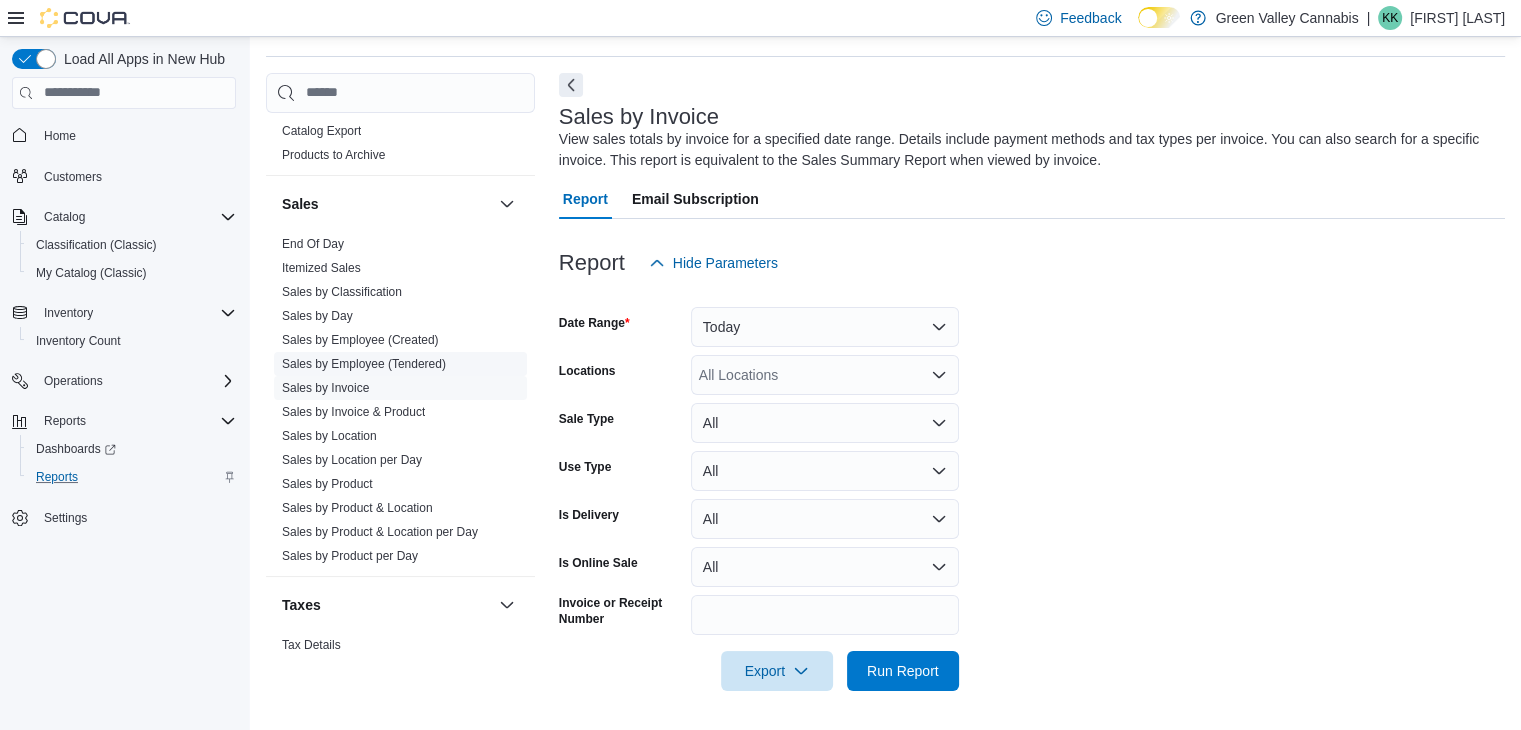 click on "Sales by Employee (Tendered)" at bounding box center (364, 364) 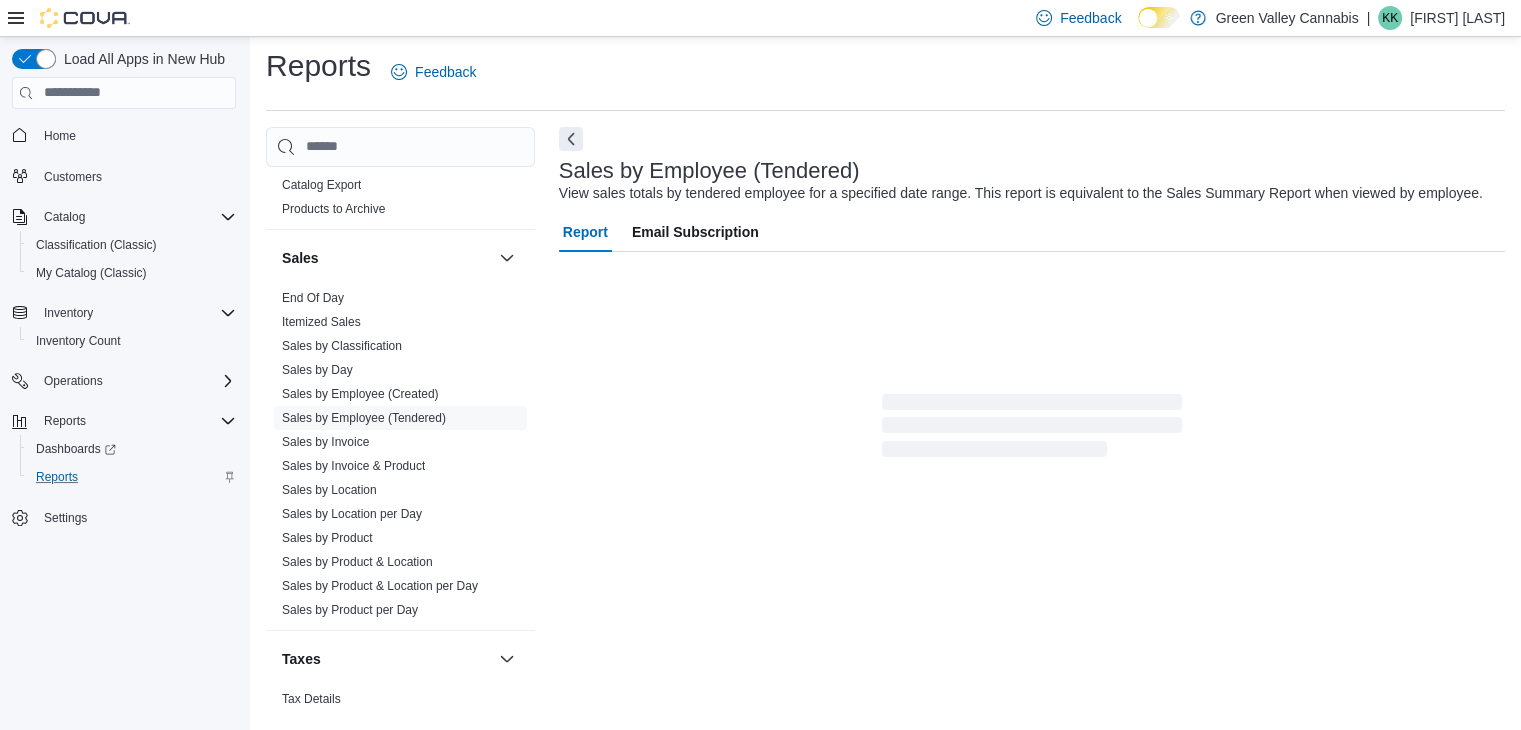scroll, scrollTop: 46, scrollLeft: 0, axis: vertical 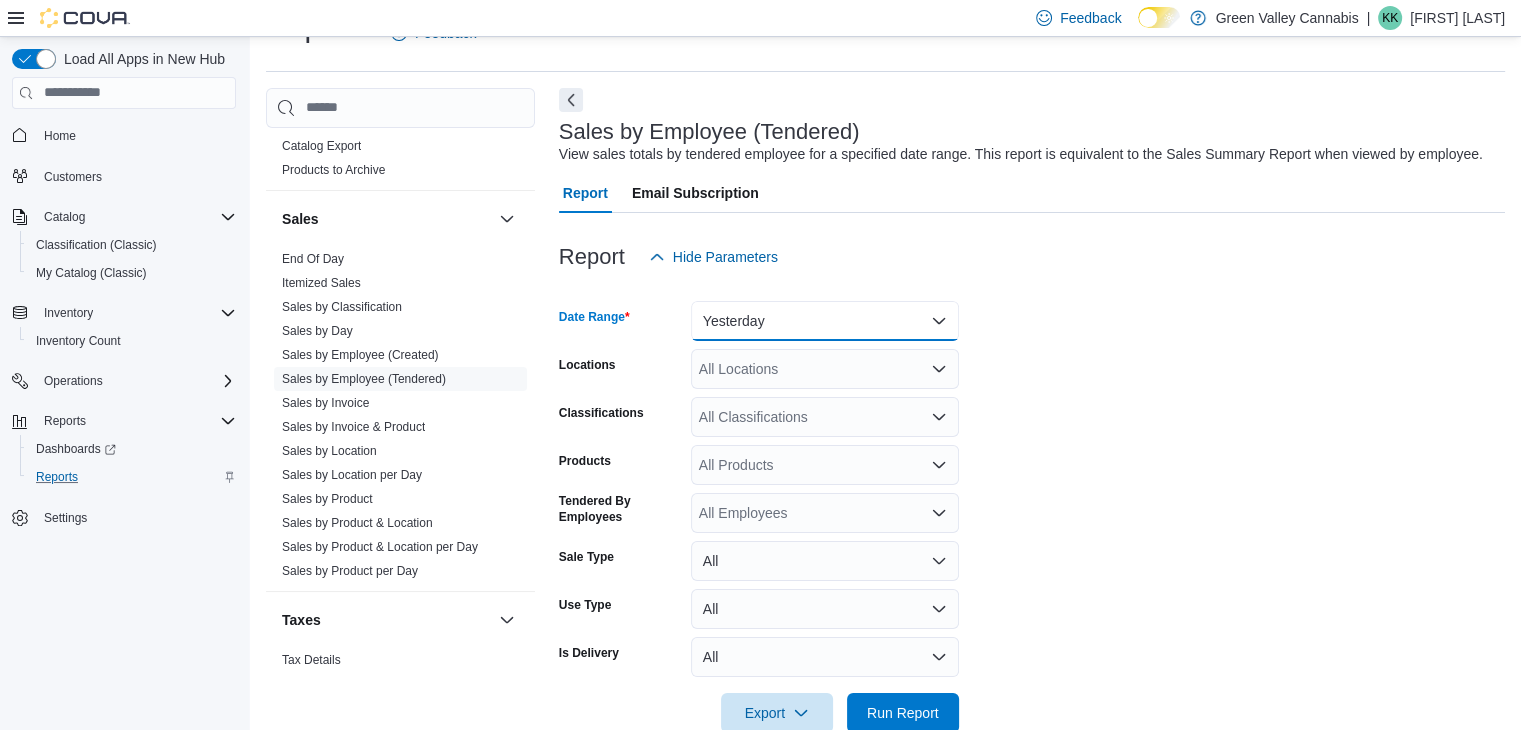 click on "Yesterday" at bounding box center [825, 321] 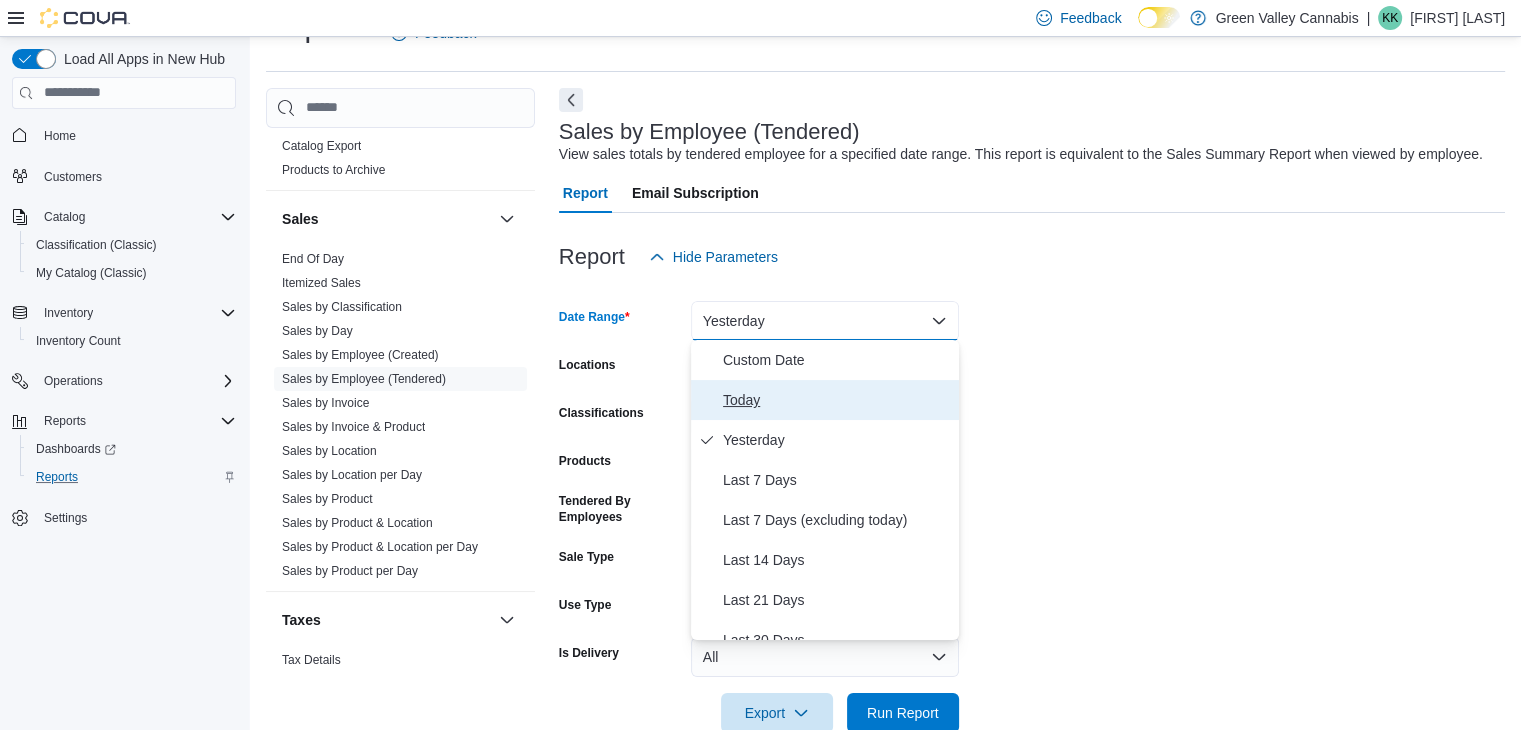 click on "Today" at bounding box center [837, 400] 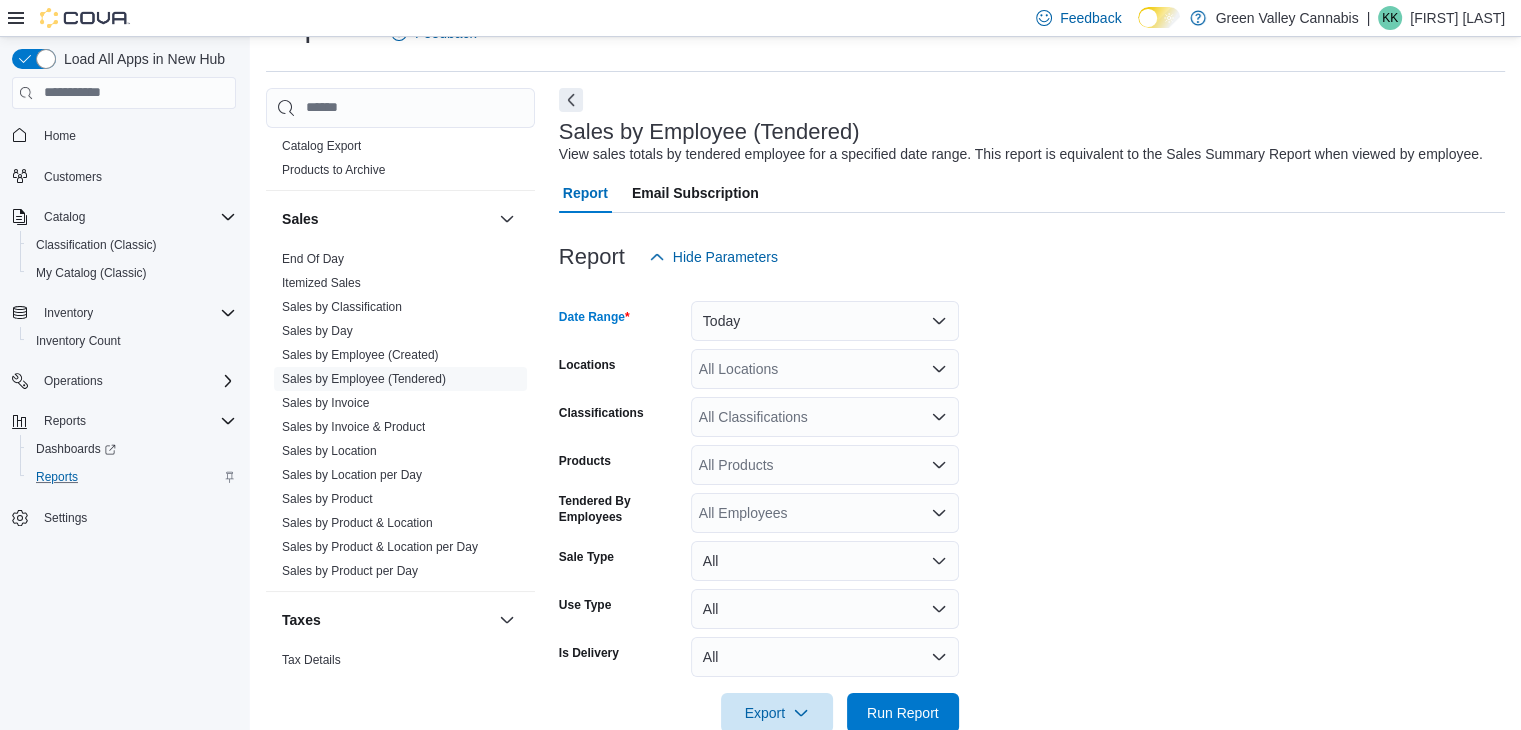 click on "All Employees" at bounding box center (825, 513) 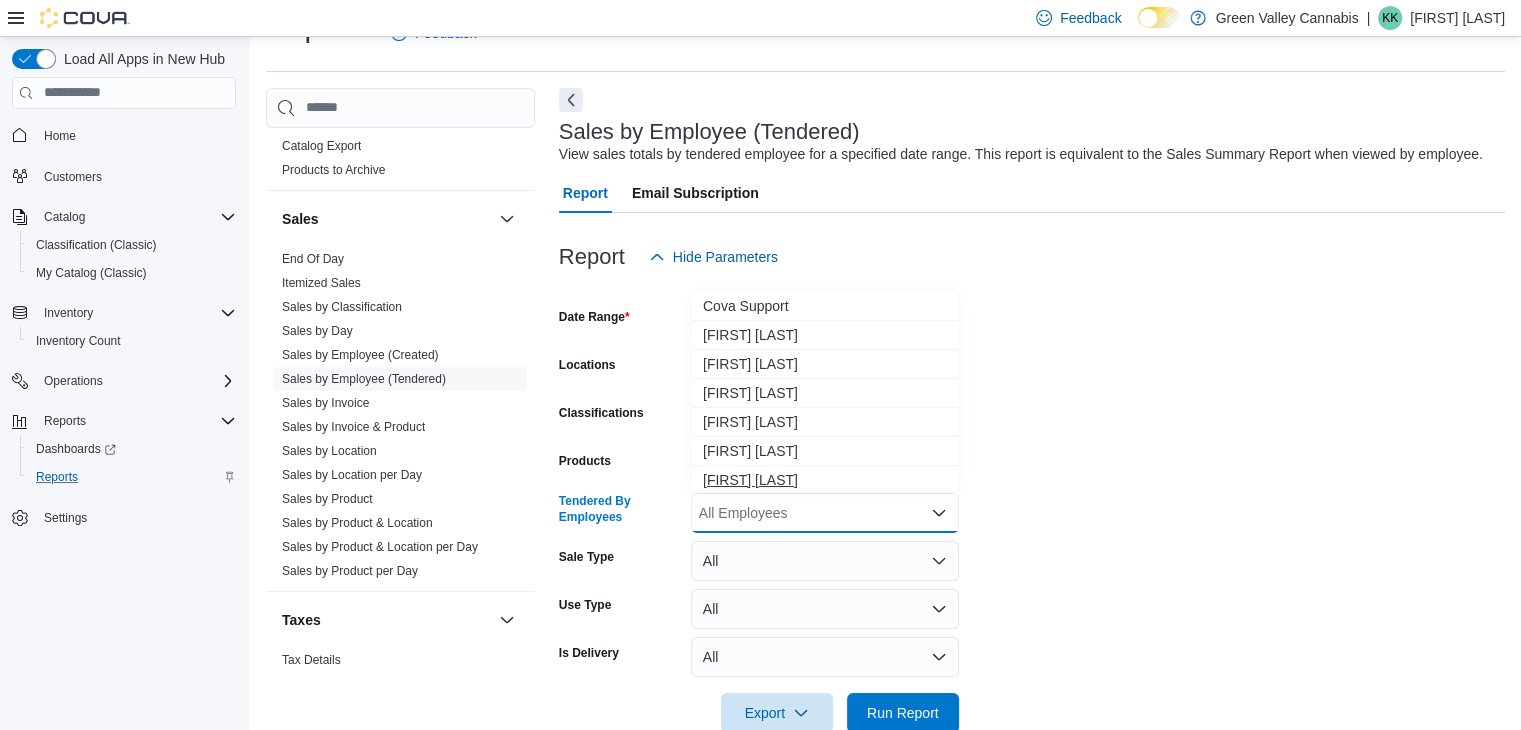 click on "[FIRST] [LAST]" at bounding box center [825, 480] 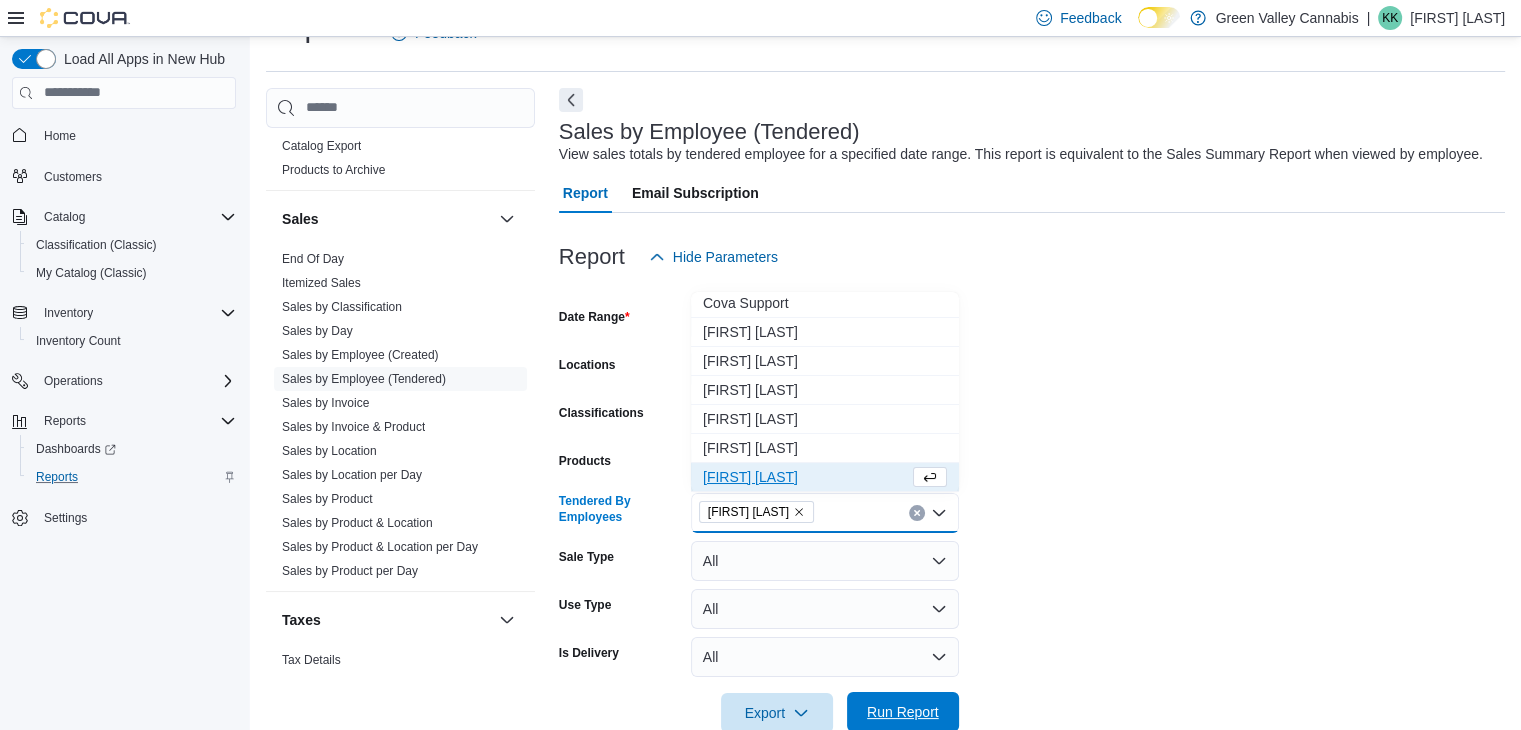 click on "Run Report" at bounding box center (903, 712) 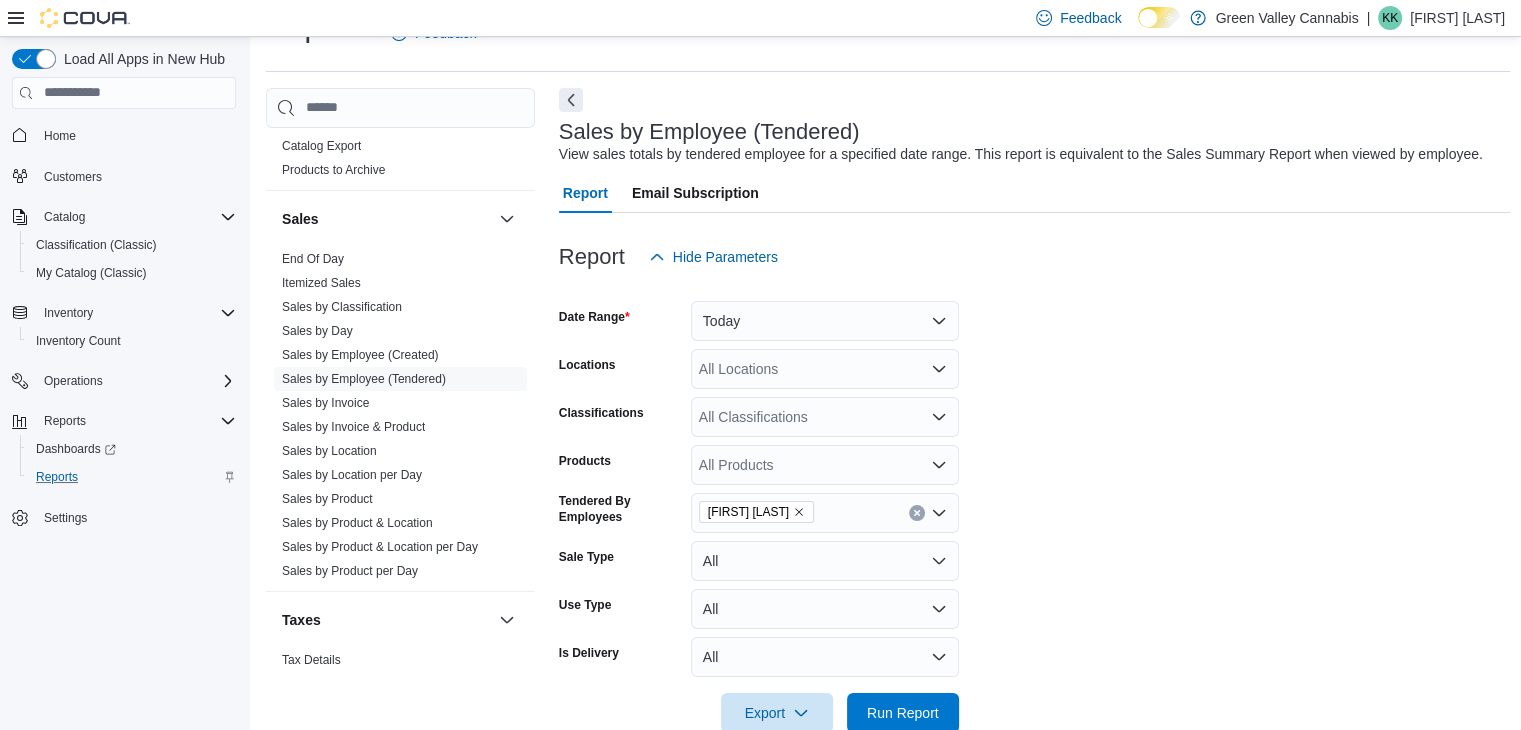 scroll, scrollTop: 696, scrollLeft: 0, axis: vertical 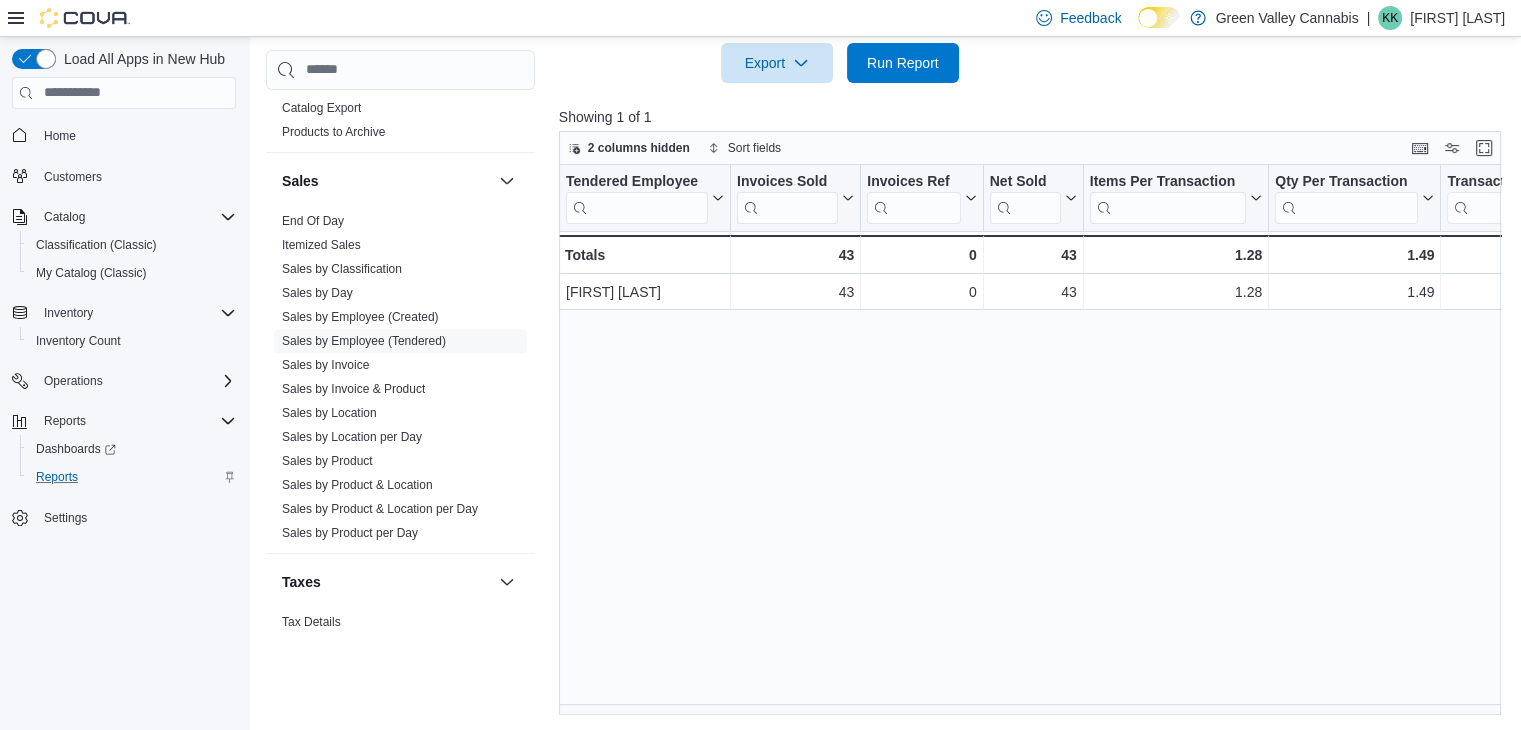 click on "Home" at bounding box center (124, 135) 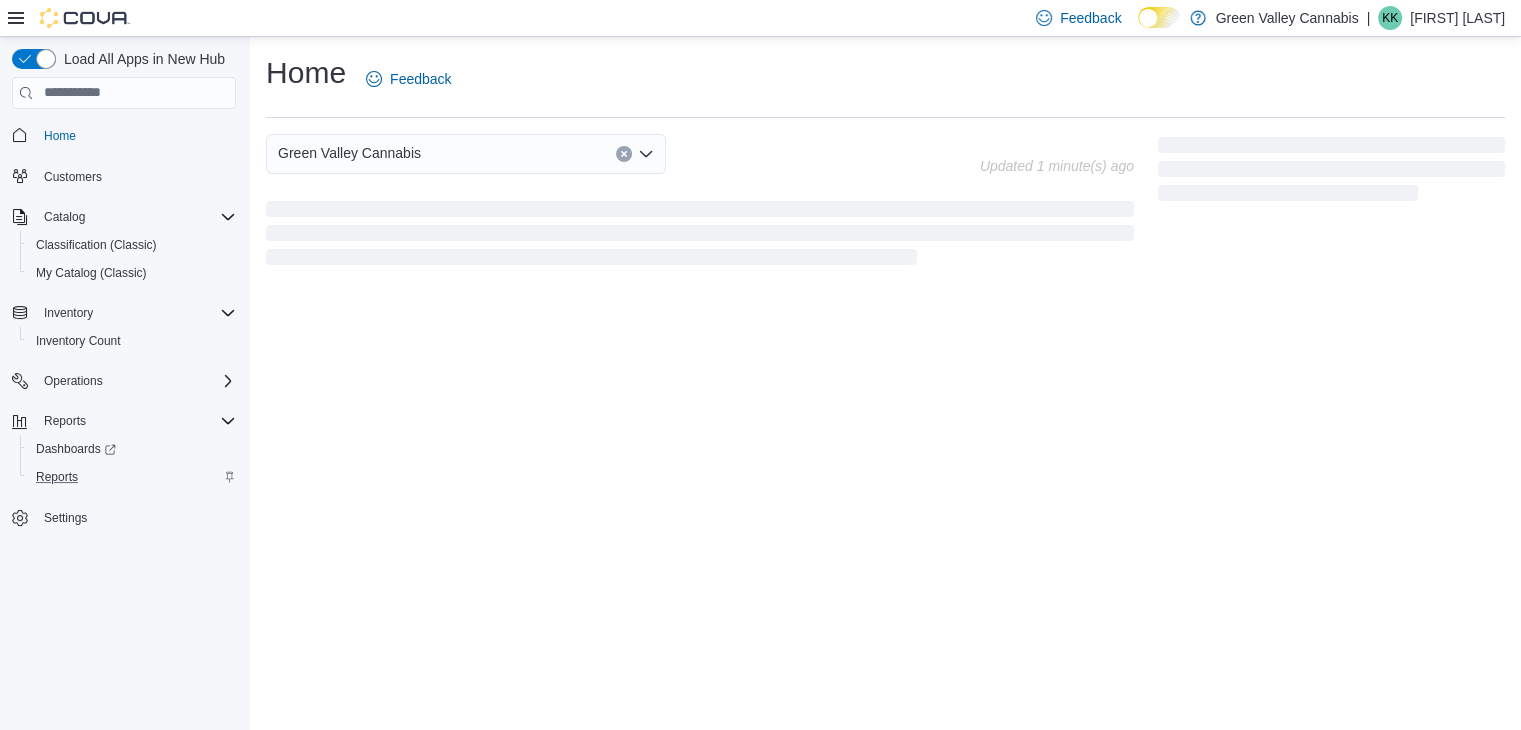 scroll, scrollTop: 0, scrollLeft: 0, axis: both 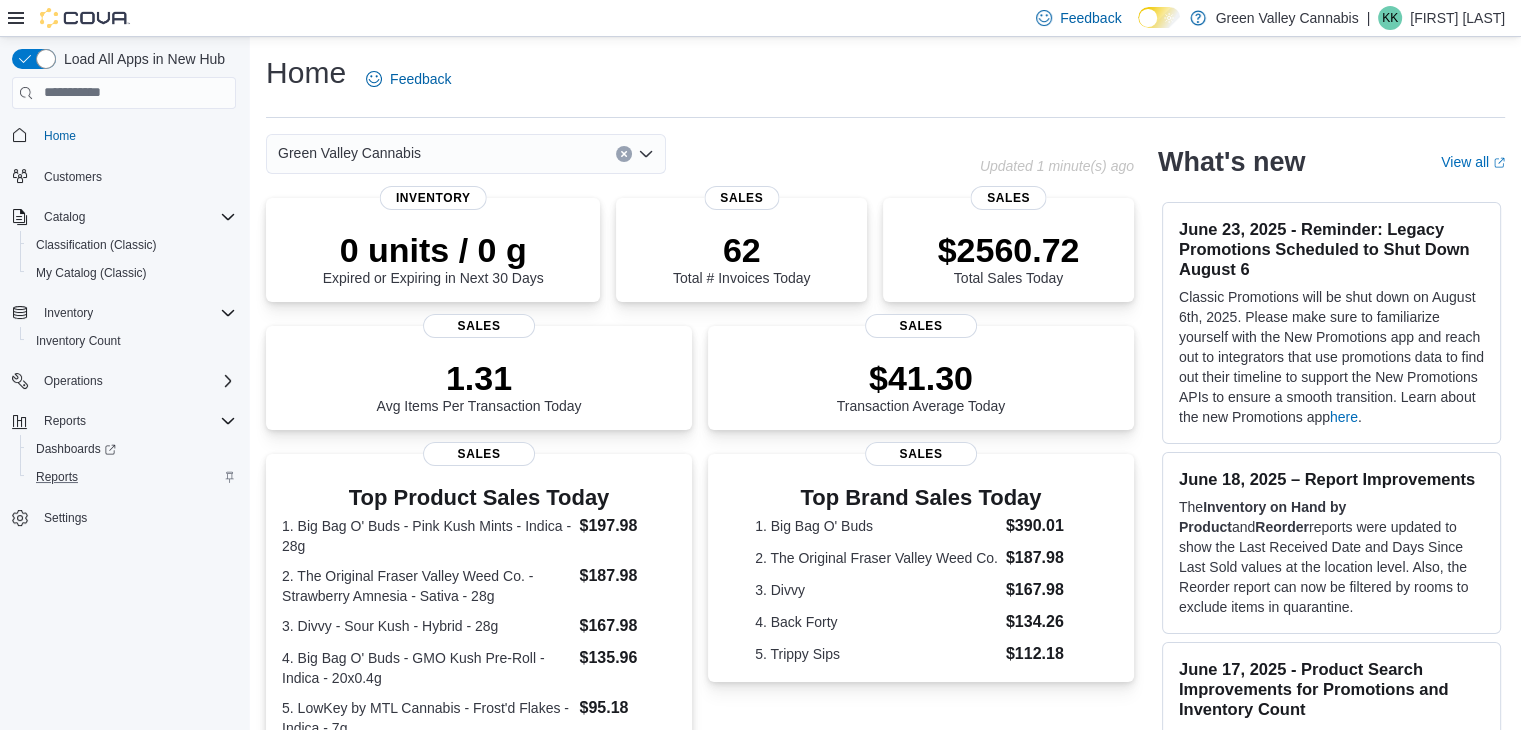 click on "1.31 Avg Items Per Transaction Today Sales" at bounding box center (479, 378) 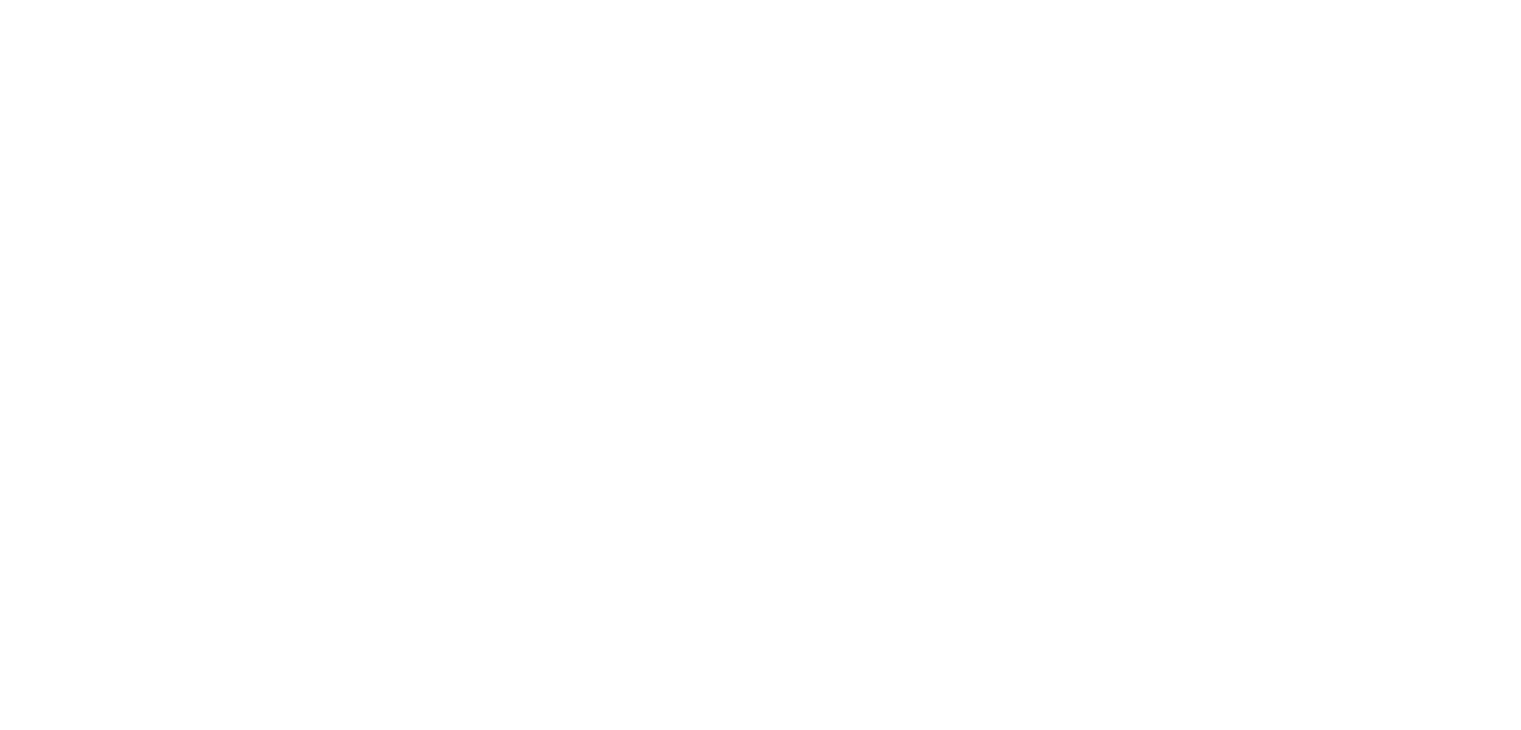 scroll, scrollTop: 0, scrollLeft: 0, axis: both 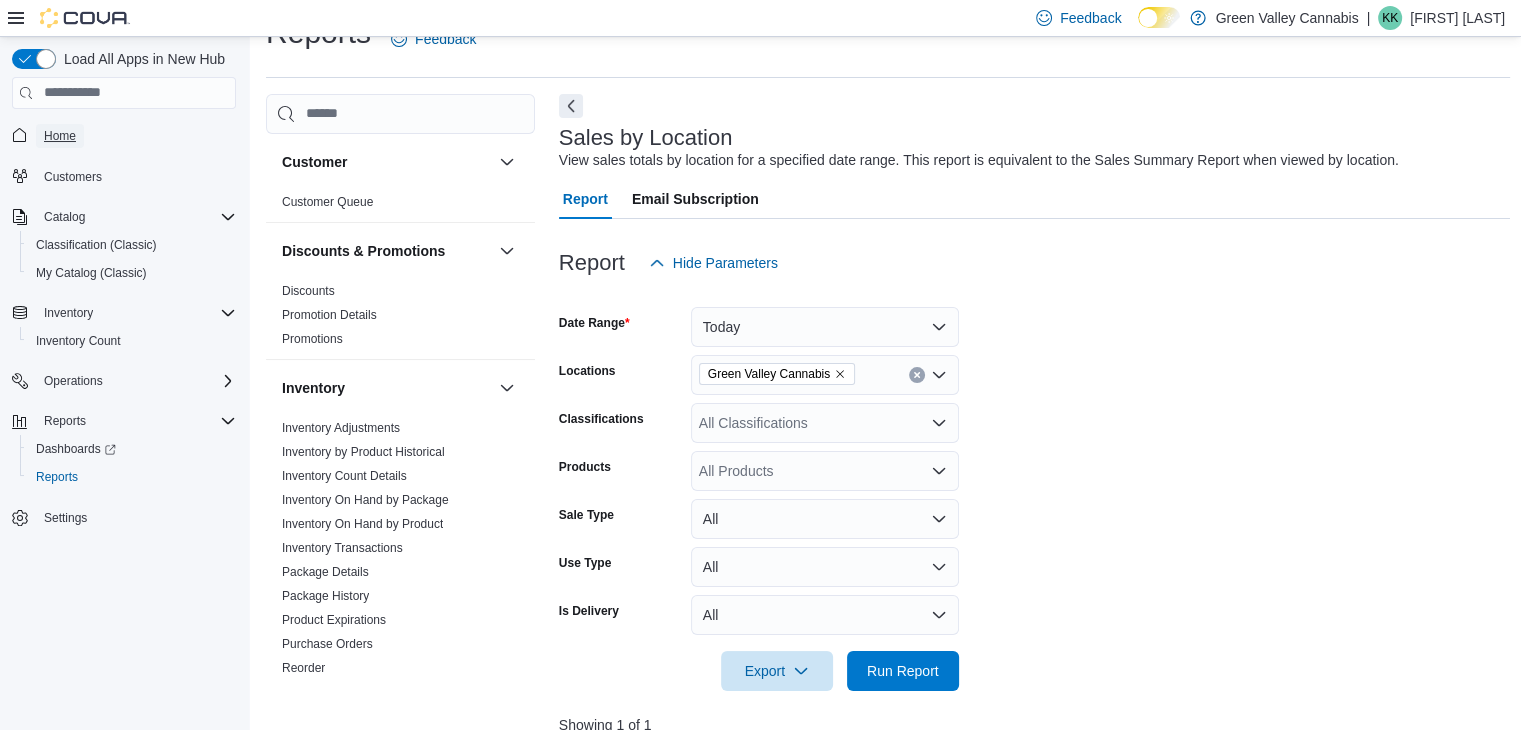 click on "Home" at bounding box center (60, 136) 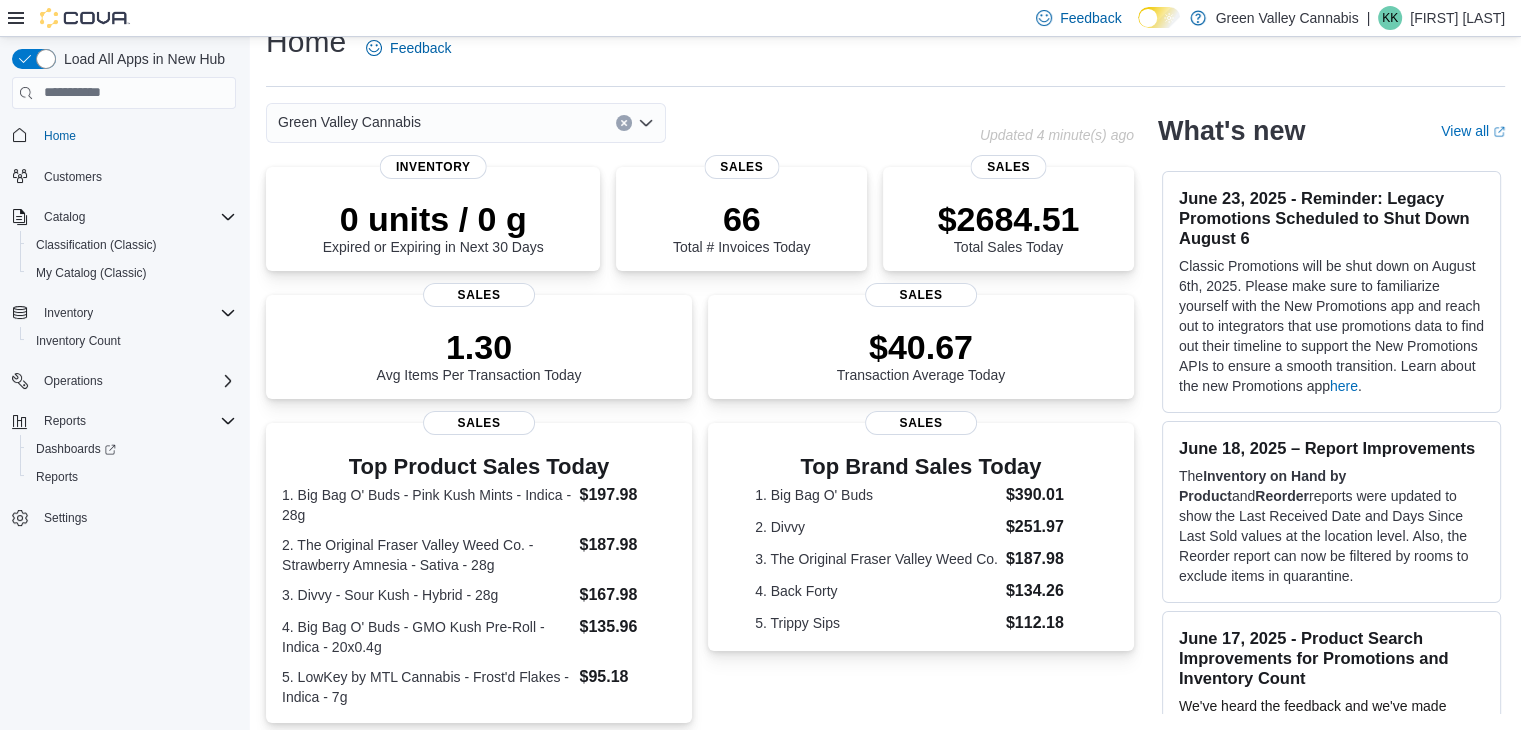 scroll, scrollTop: 472, scrollLeft: 0, axis: vertical 